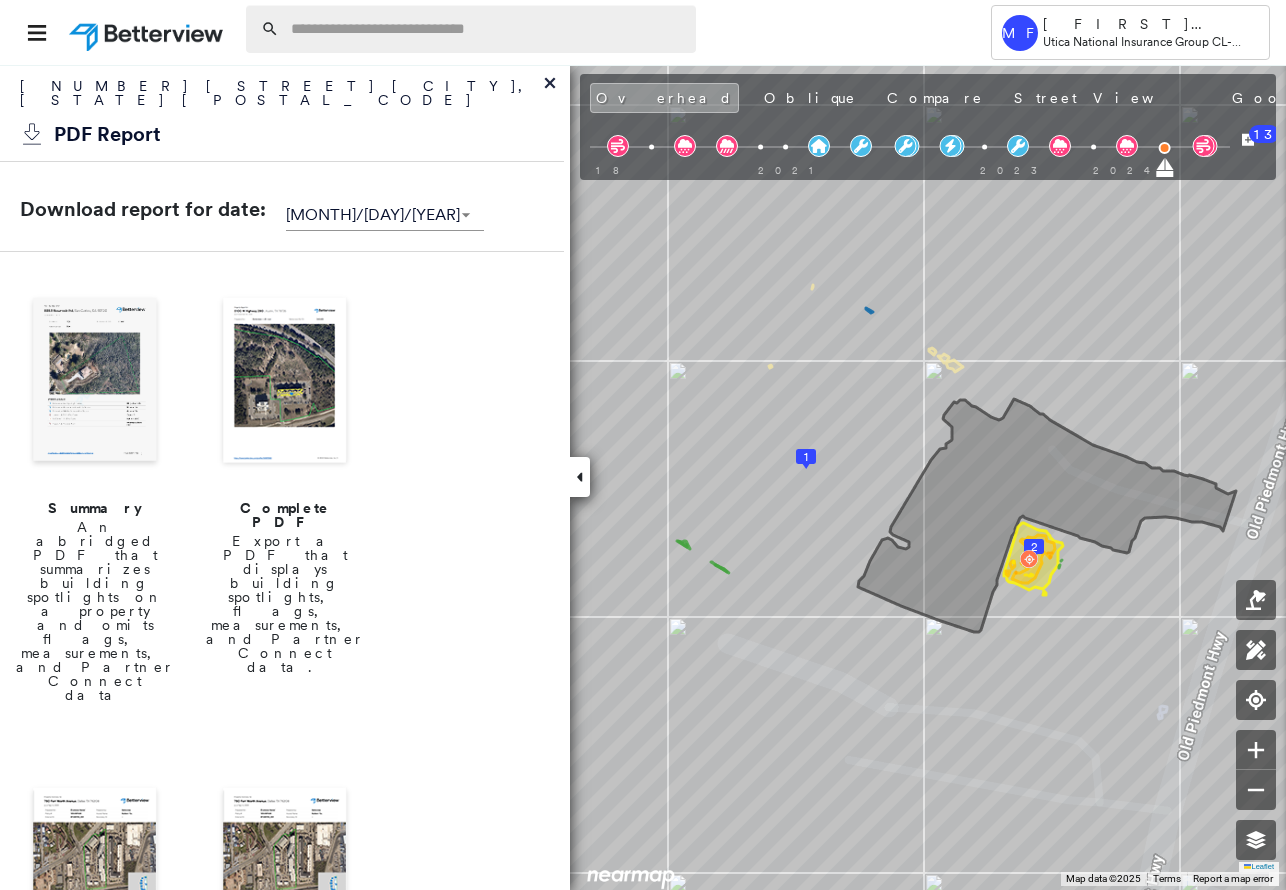 scroll, scrollTop: 0, scrollLeft: 0, axis: both 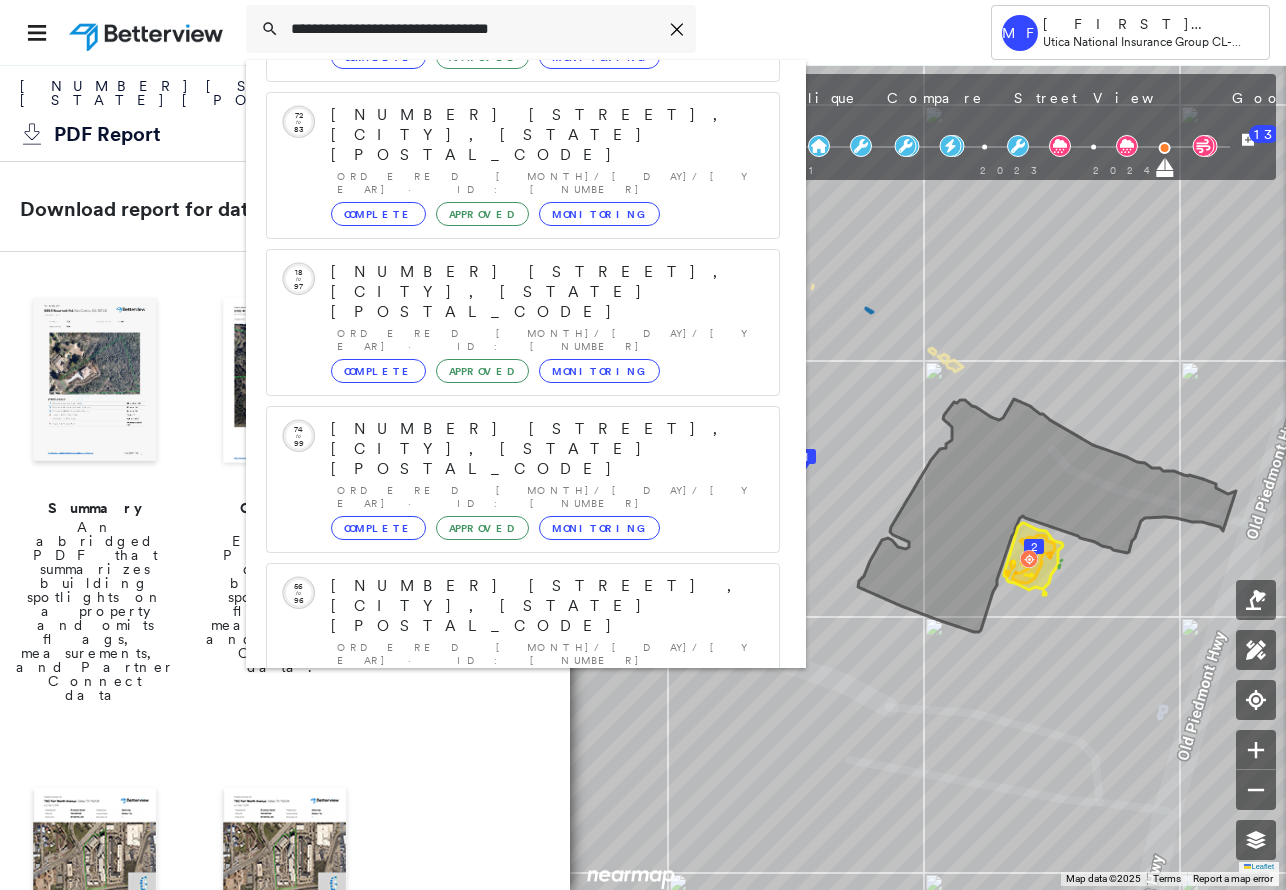 type on "**********" 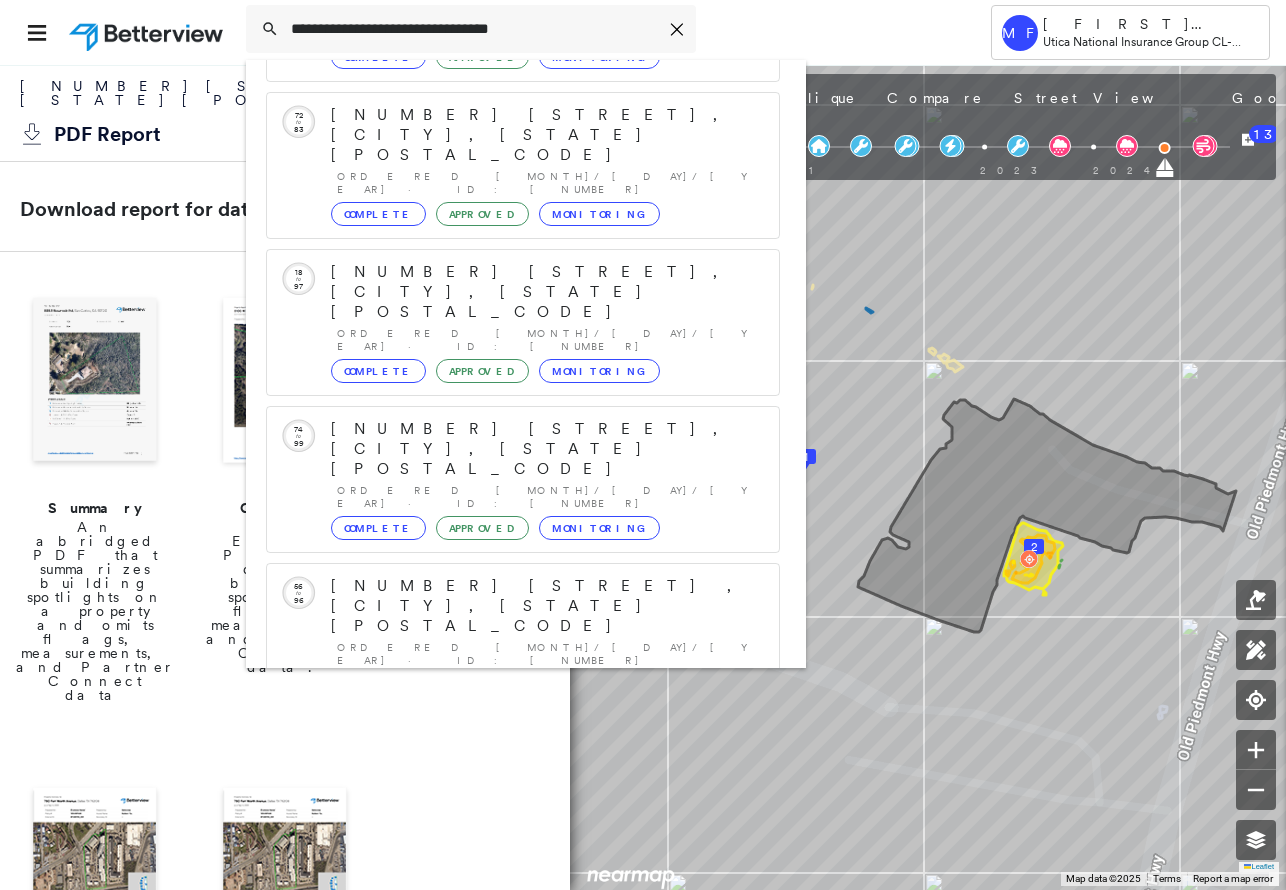 click 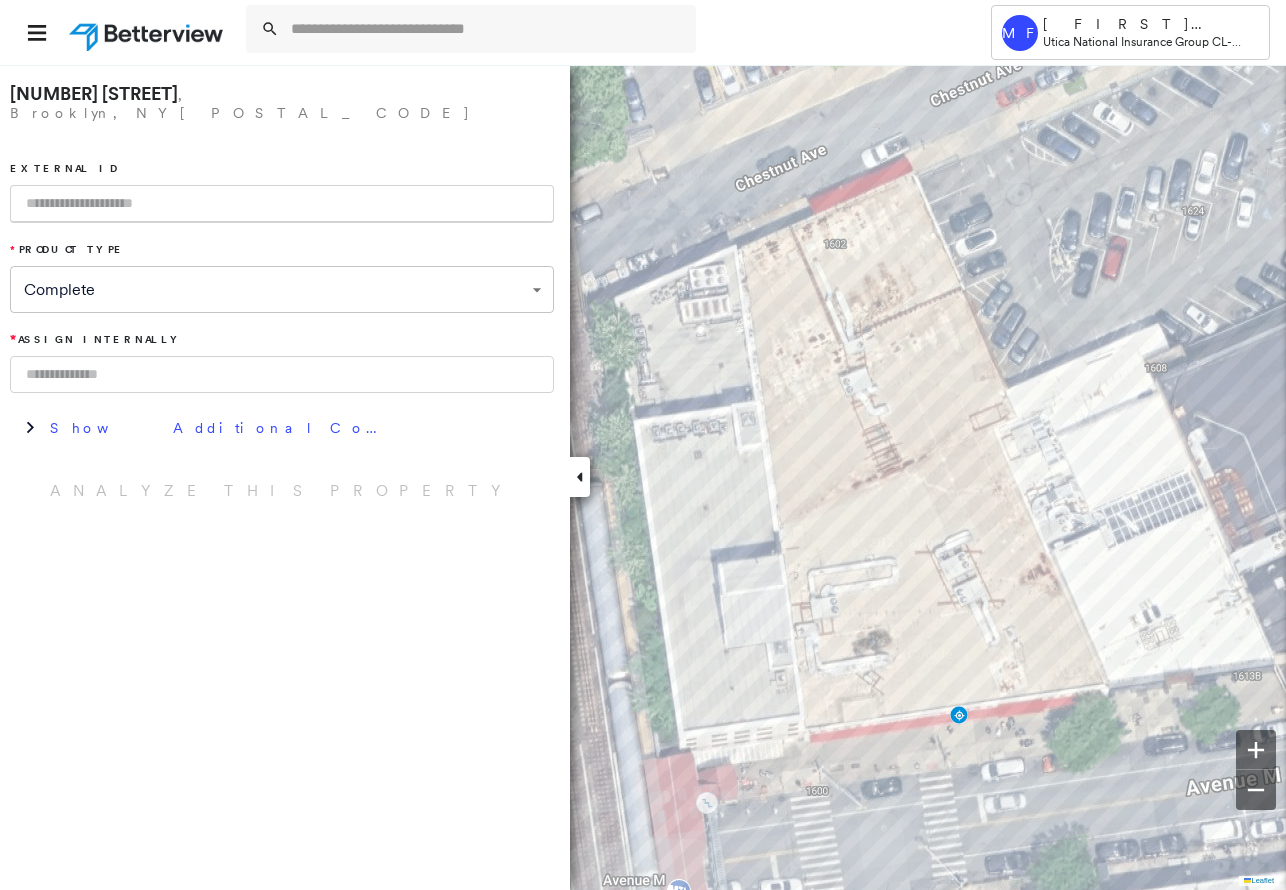 drag, startPoint x: 87, startPoint y: 183, endPoint x: 97, endPoint y: 179, distance: 10.770329 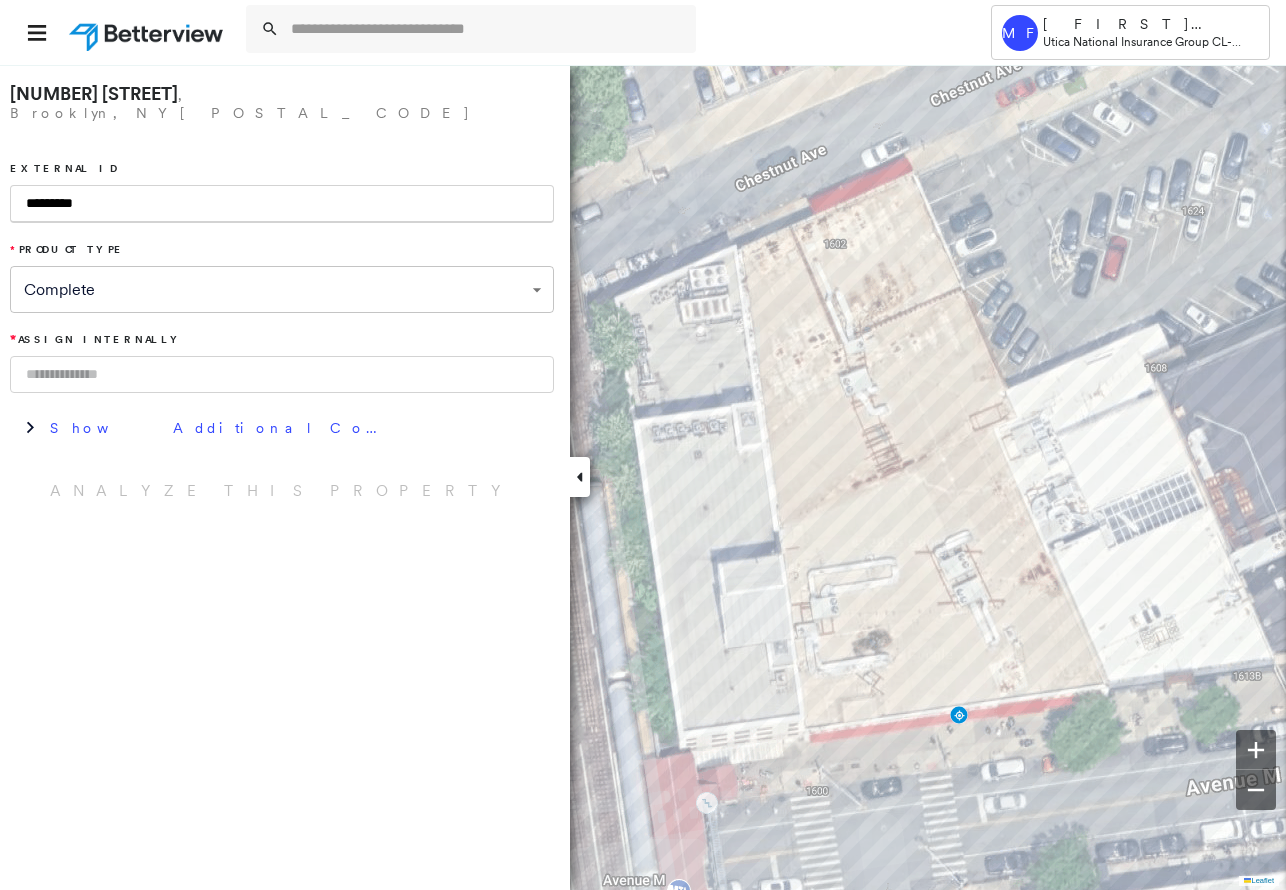 type on "*********" 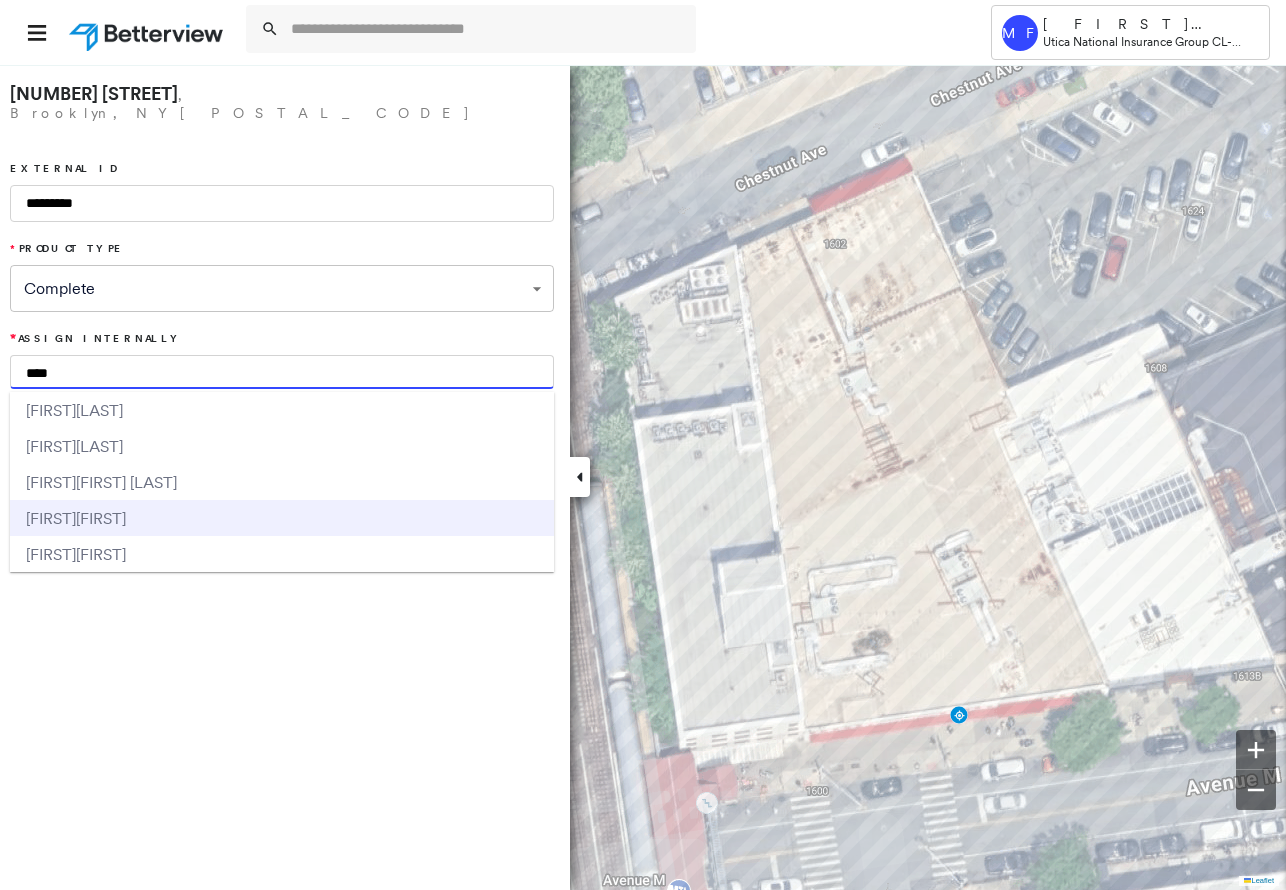 type on "****" 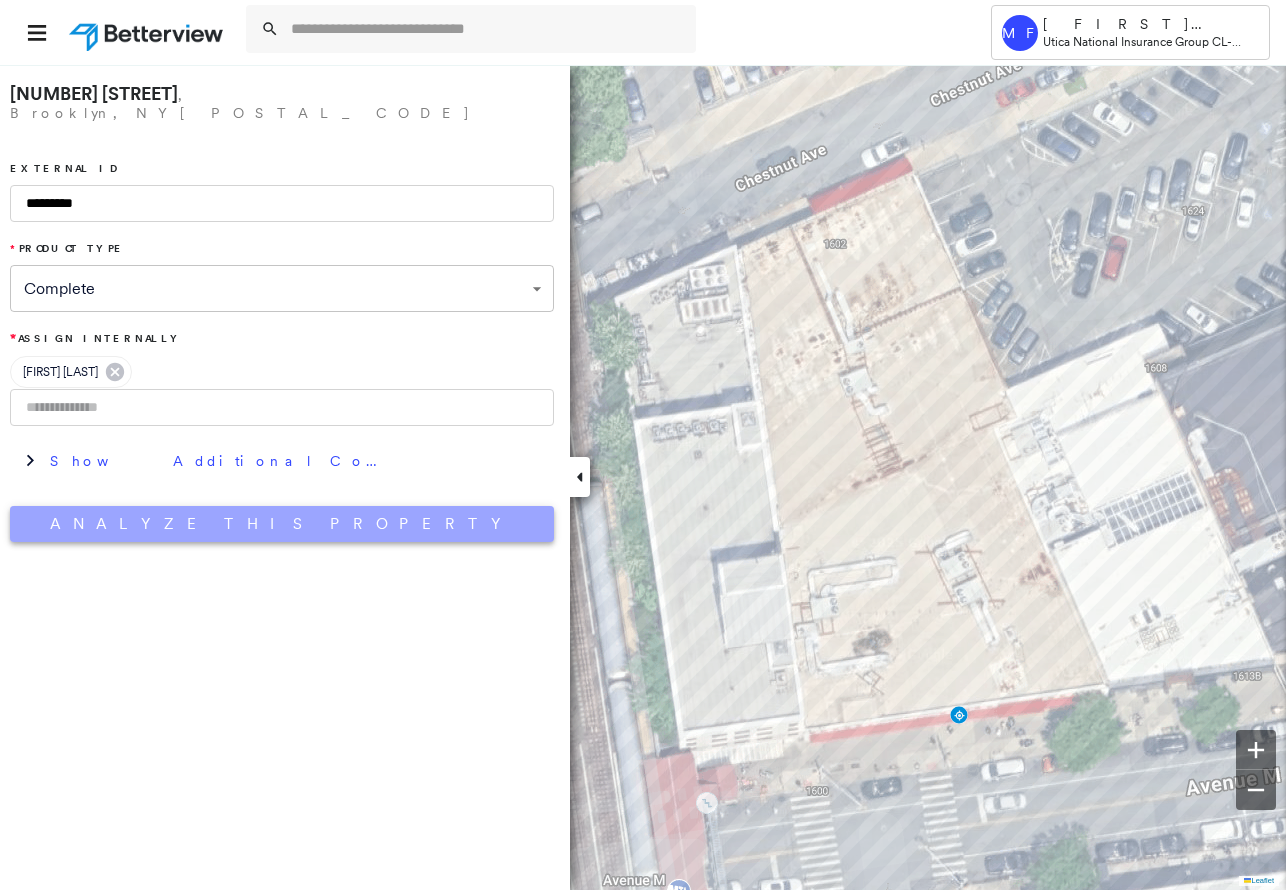 click on "Analyze This Property" at bounding box center [282, 524] 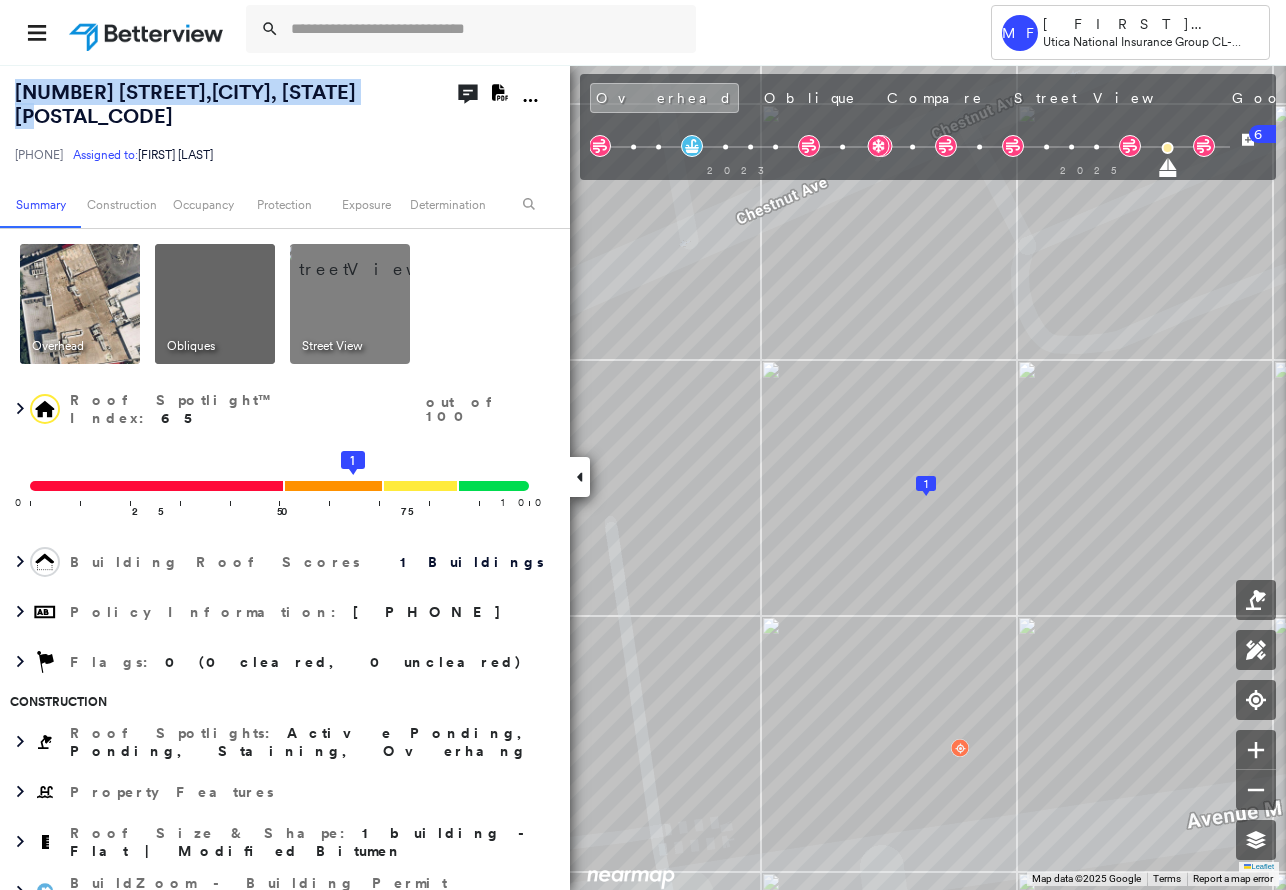 drag, startPoint x: 332, startPoint y: 89, endPoint x: 14, endPoint y: 92, distance: 318.01416 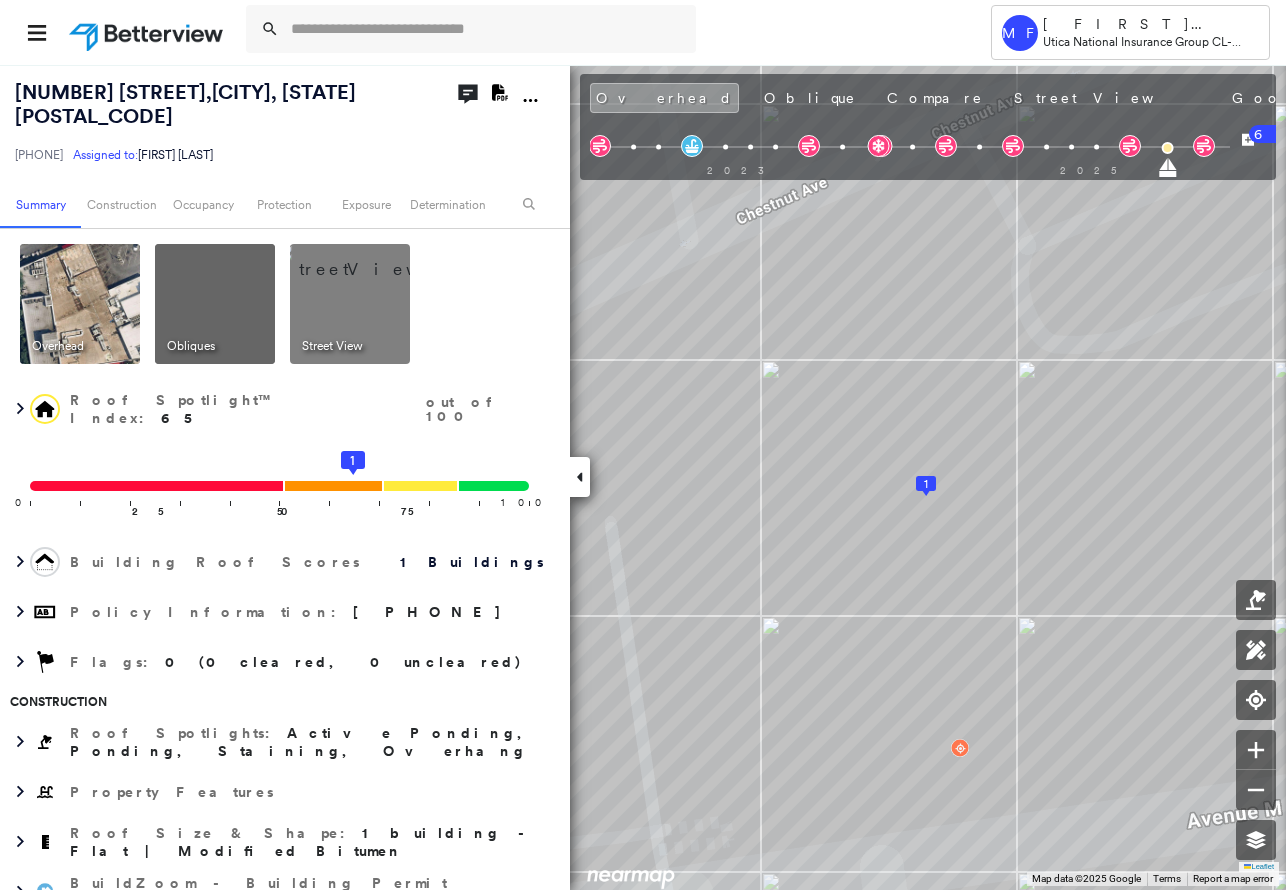 click 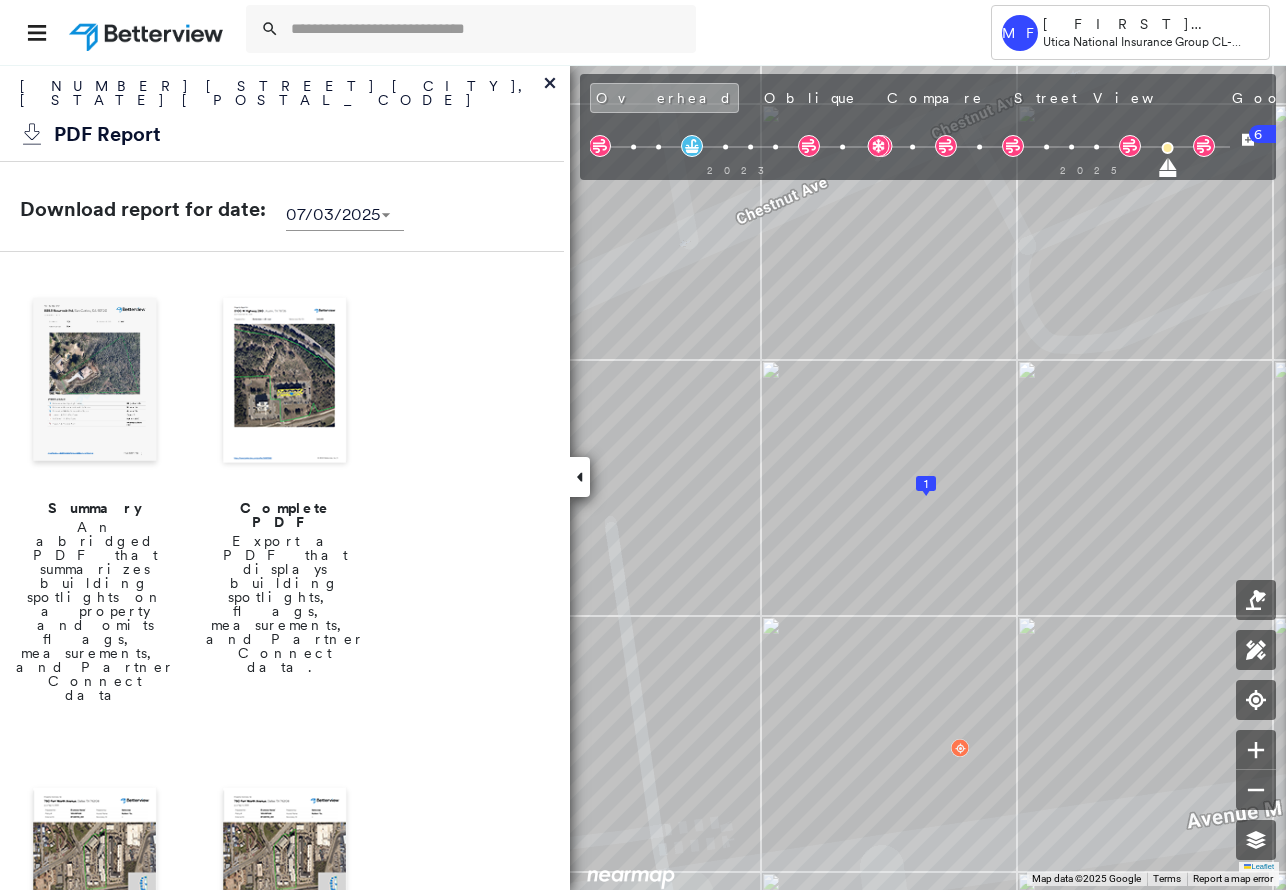 click on "Complete PDF" at bounding box center [285, 515] 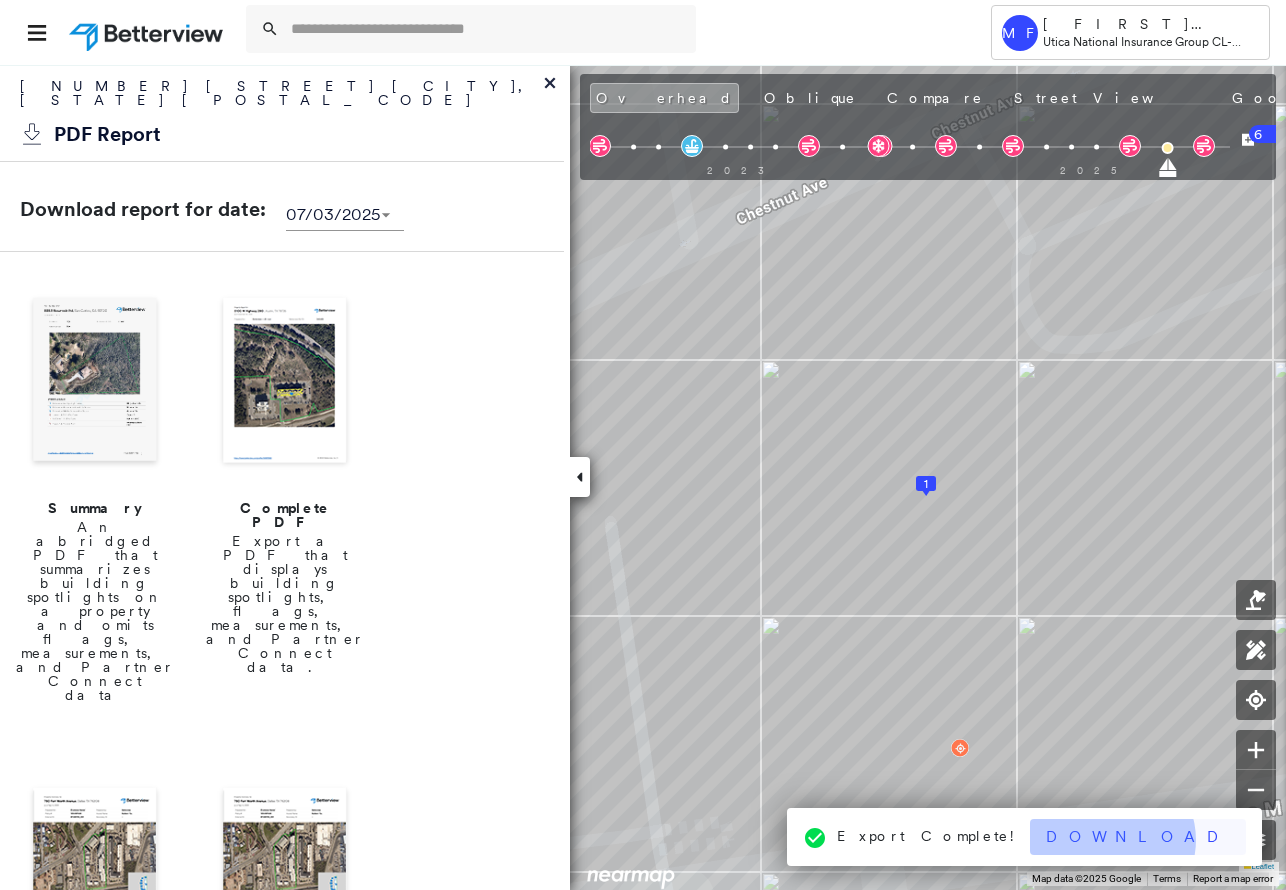 click on "Download" at bounding box center [1138, 837] 